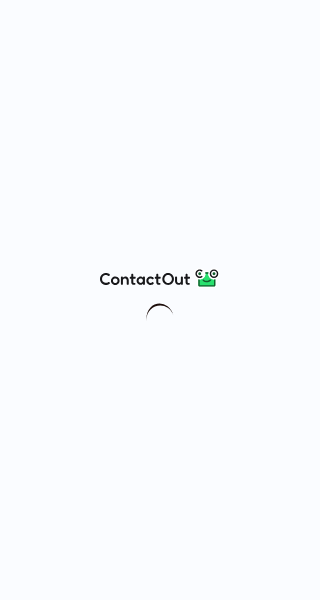 scroll, scrollTop: 0, scrollLeft: 0, axis: both 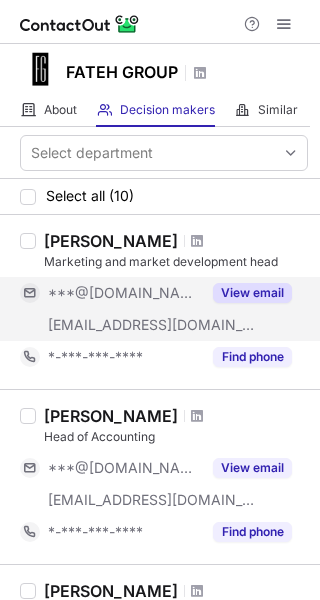 click on "View email" at bounding box center (246, 293) 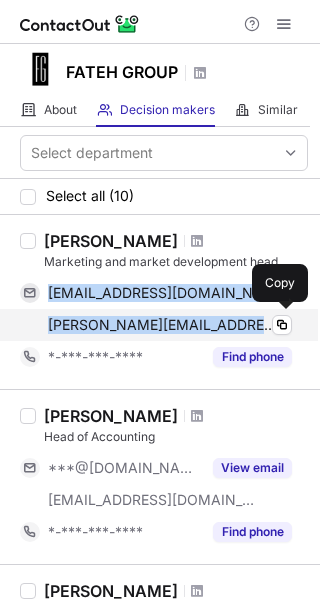 drag, startPoint x: 46, startPoint y: 283, endPoint x: 208, endPoint y: 316, distance: 165.32695 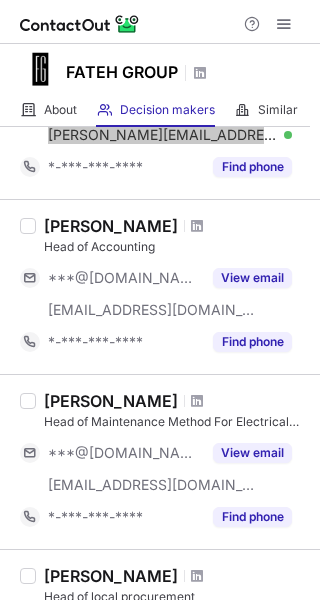 scroll, scrollTop: 200, scrollLeft: 0, axis: vertical 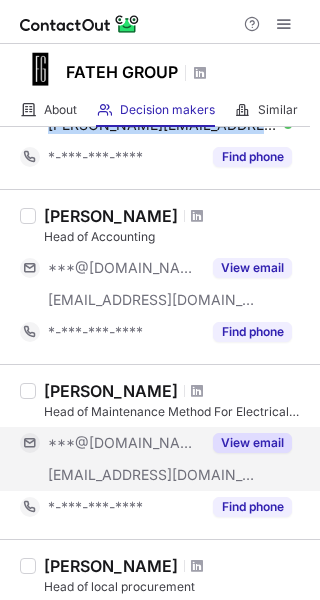 click on "View email" at bounding box center (252, 443) 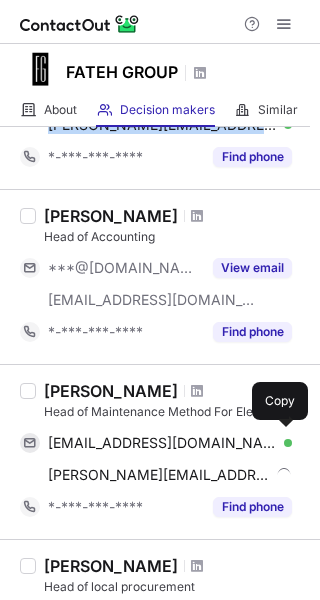 scroll, scrollTop: 300, scrollLeft: 0, axis: vertical 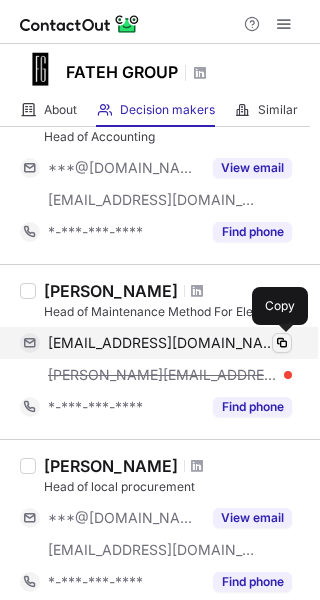 click at bounding box center [282, 343] 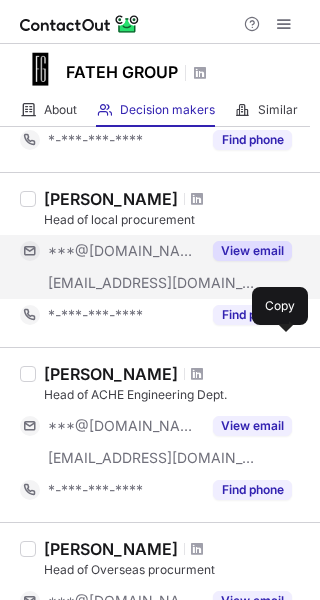 scroll, scrollTop: 600, scrollLeft: 0, axis: vertical 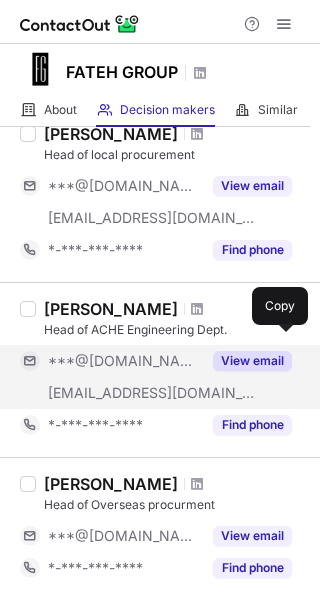 click on "View email" at bounding box center (252, 361) 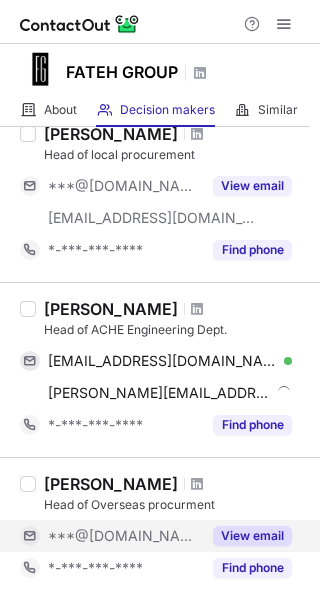 click on "View email" at bounding box center (252, 536) 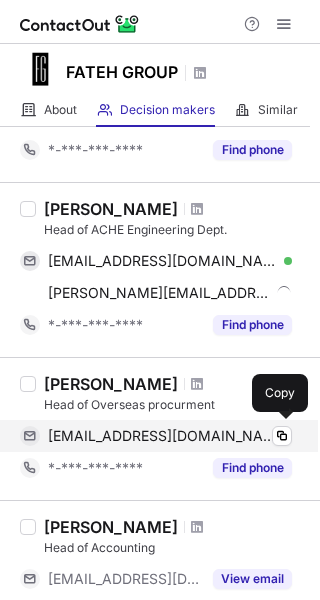 scroll, scrollTop: 800, scrollLeft: 0, axis: vertical 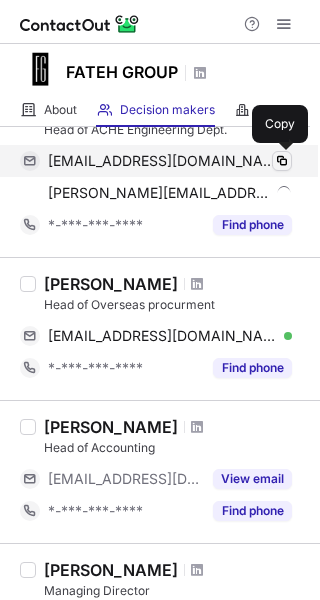 click at bounding box center [282, 161] 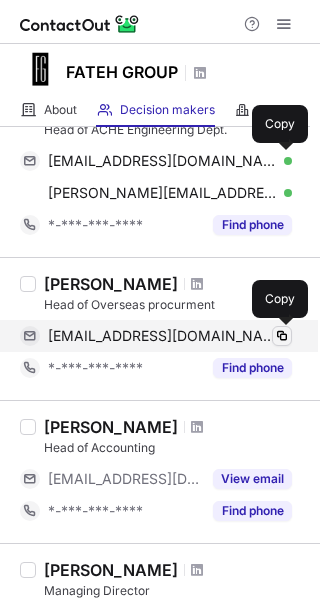 click at bounding box center (282, 336) 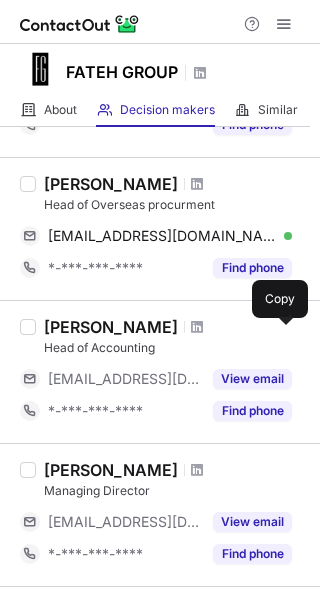 scroll, scrollTop: 1000, scrollLeft: 0, axis: vertical 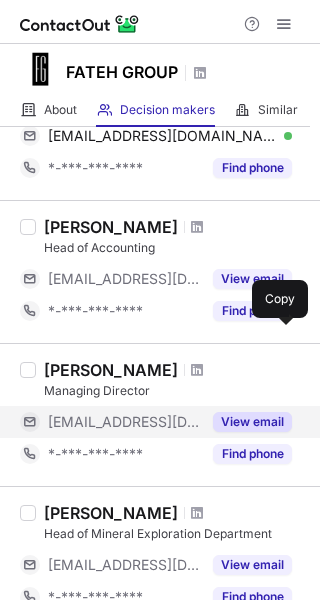click on "View email" at bounding box center [252, 422] 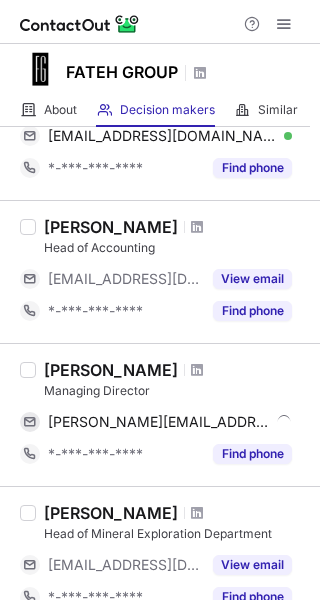 scroll, scrollTop: 1200, scrollLeft: 0, axis: vertical 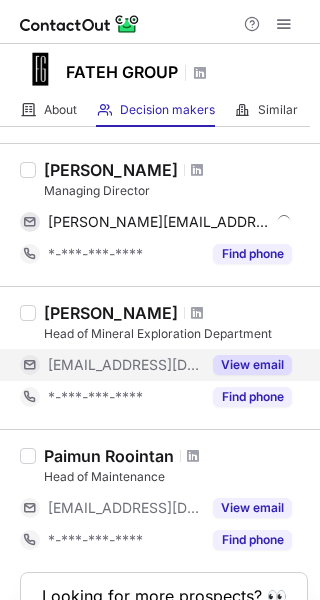click on "View email" at bounding box center [252, 365] 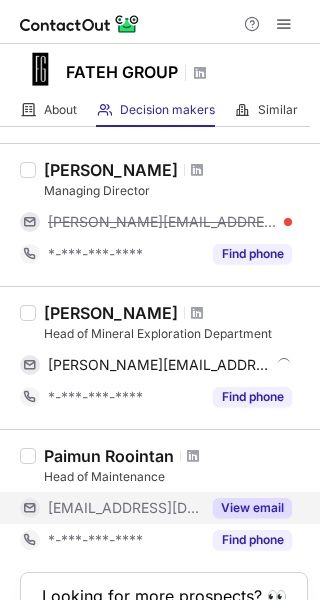 click on "View email" at bounding box center [252, 508] 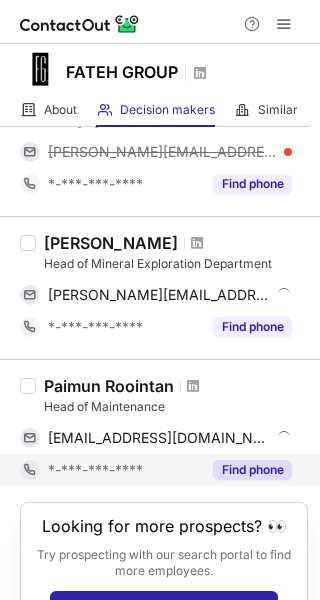 scroll, scrollTop: 1300, scrollLeft: 0, axis: vertical 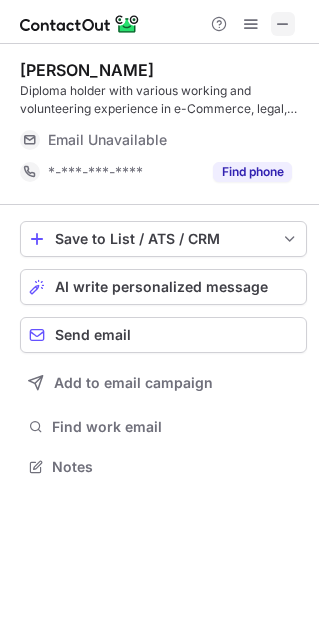 click at bounding box center (283, 24) 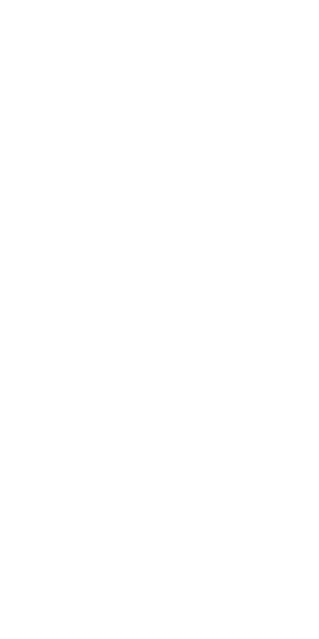 scroll, scrollTop: 0, scrollLeft: 0, axis: both 